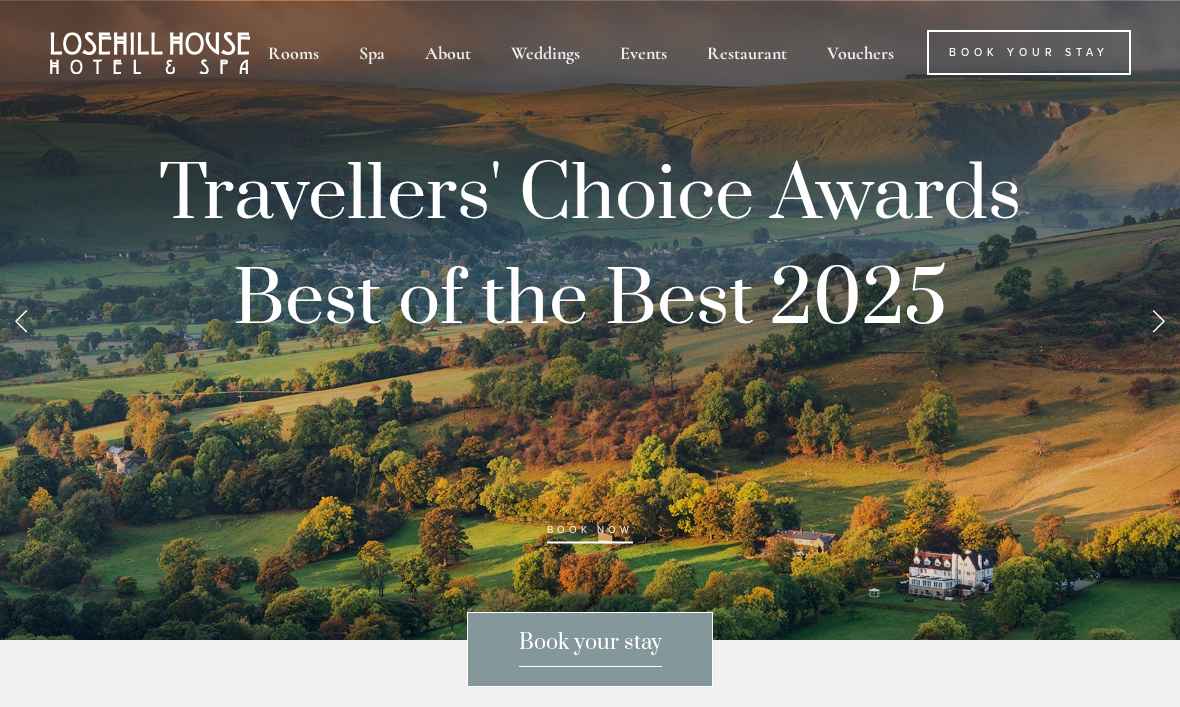 scroll, scrollTop: 0, scrollLeft: 0, axis: both 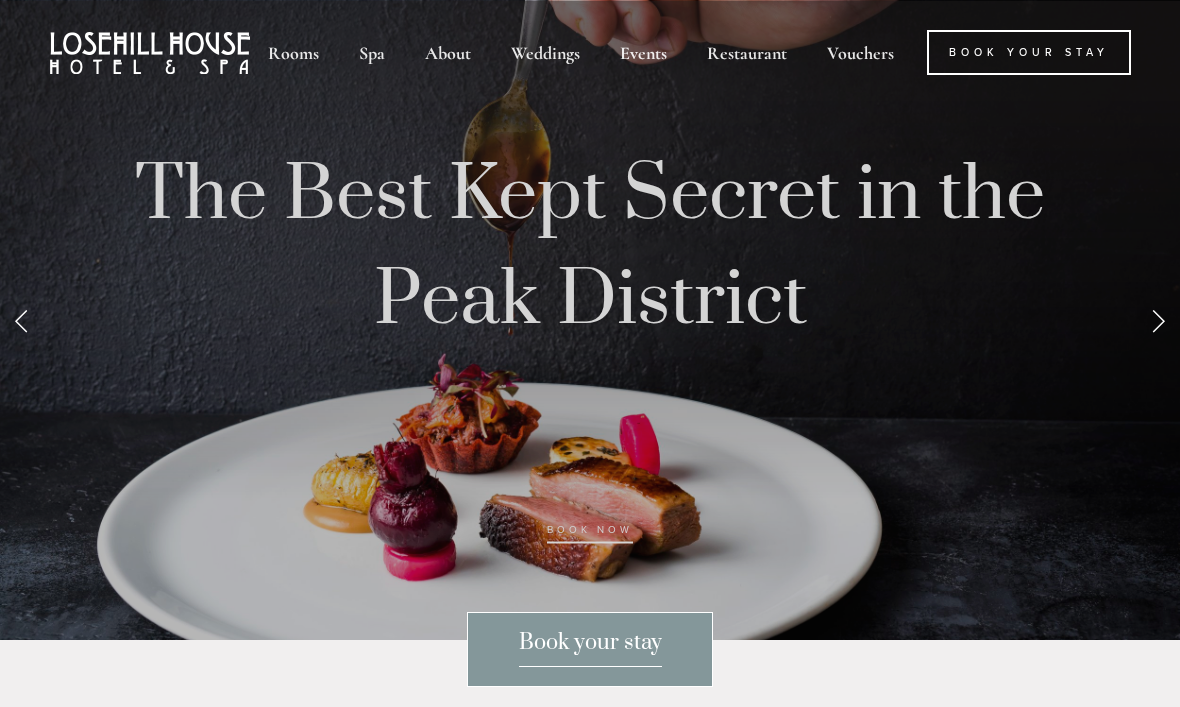 click on "Book your stay" at bounding box center (590, 648) 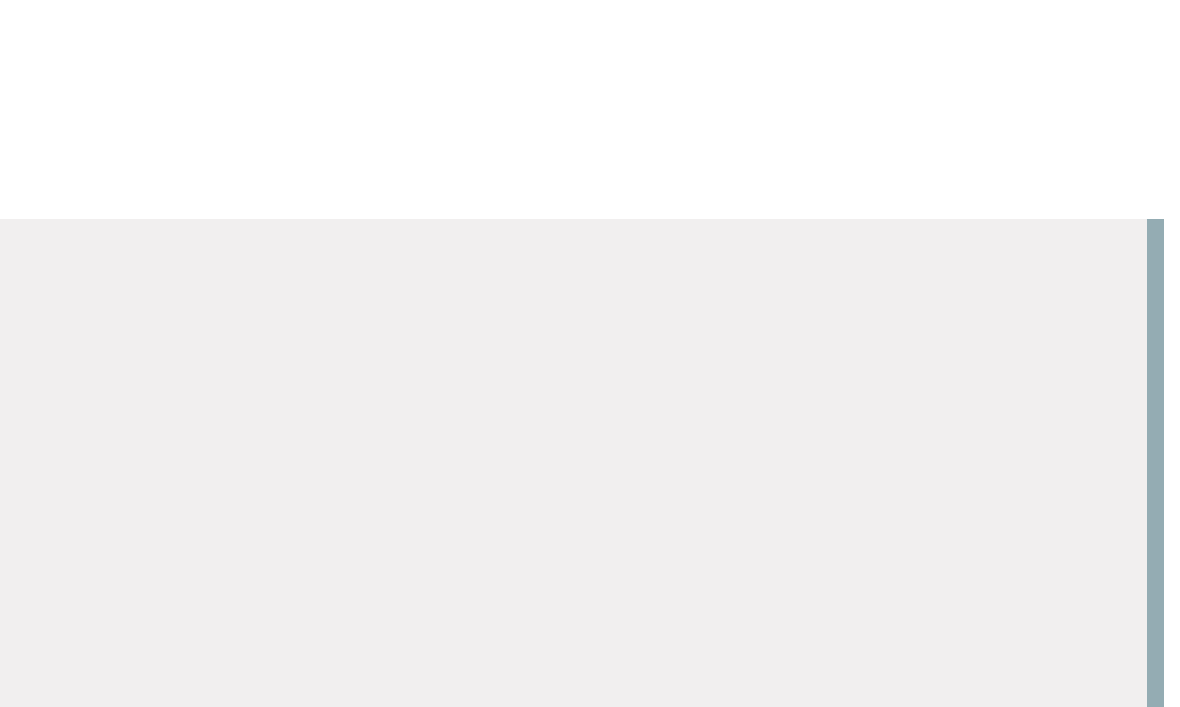 scroll, scrollTop: 0, scrollLeft: 17, axis: horizontal 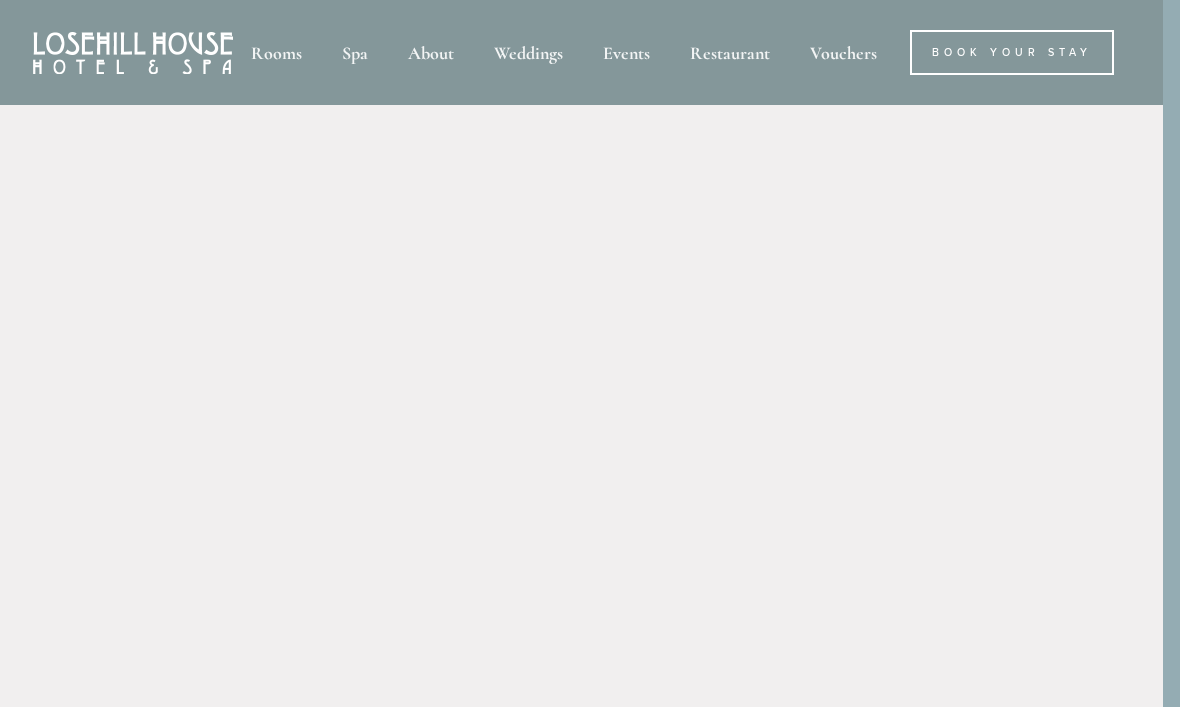 click on "Restaurant" at bounding box center [730, 52] 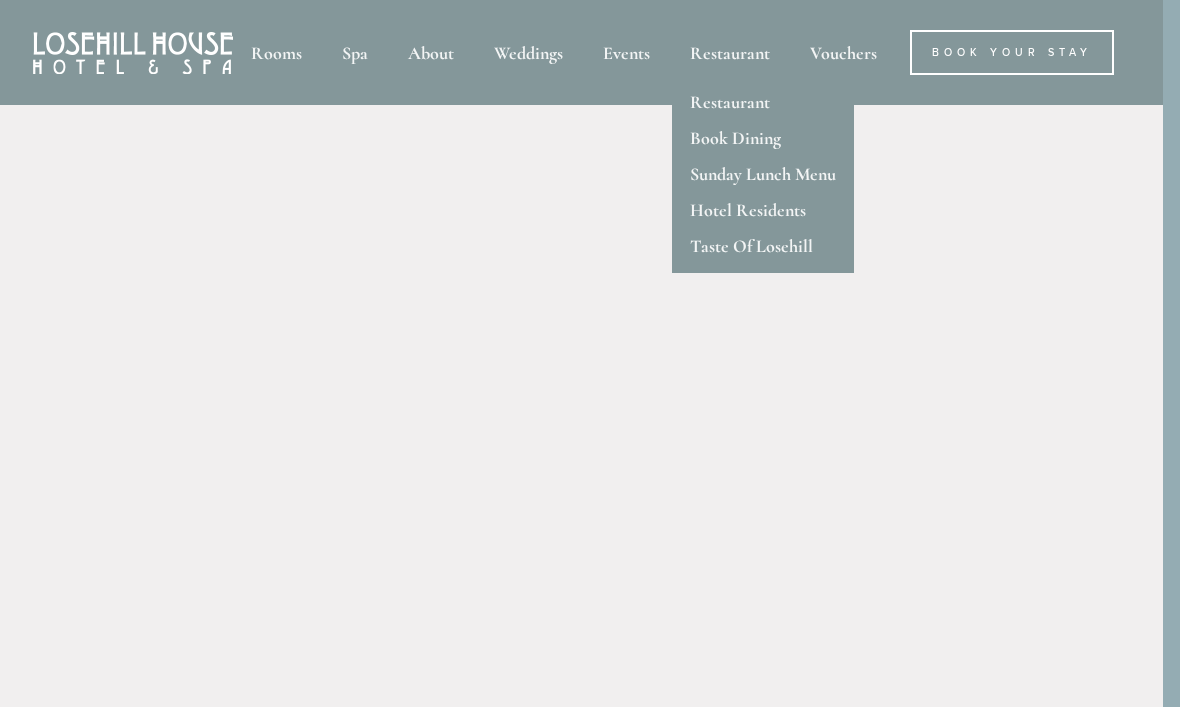 click on "Restaurant" at bounding box center [730, 102] 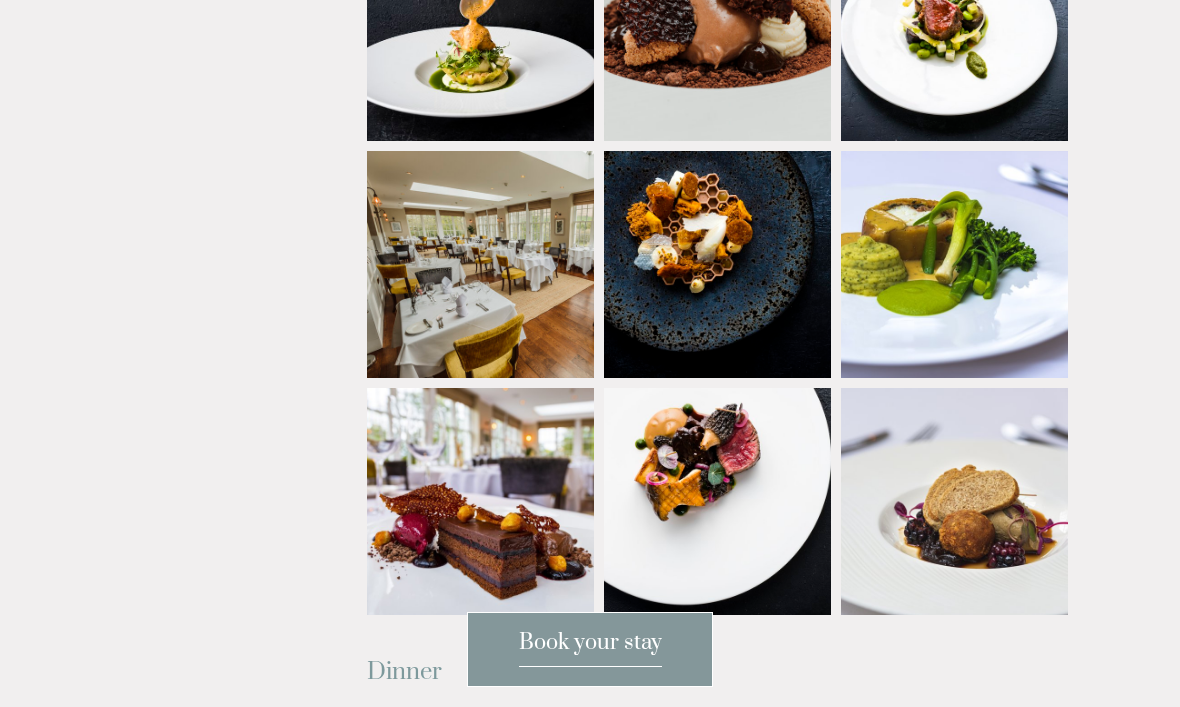 scroll, scrollTop: 1892, scrollLeft: 0, axis: vertical 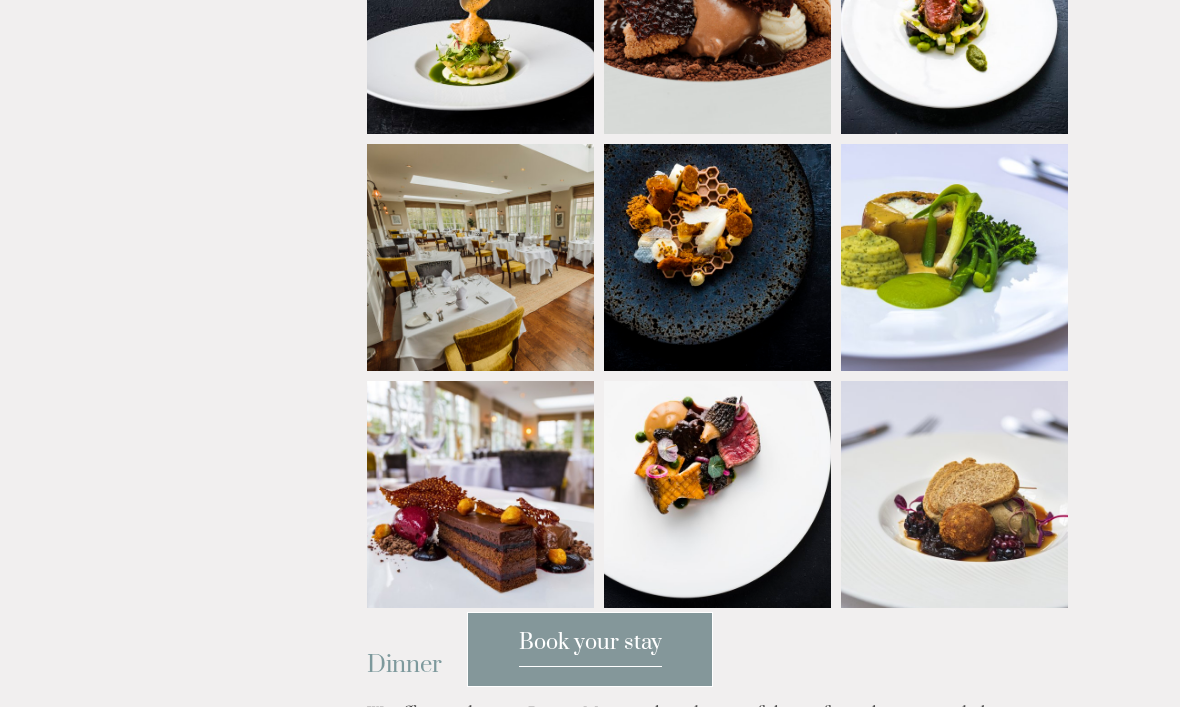 click at bounding box center [498, 494] 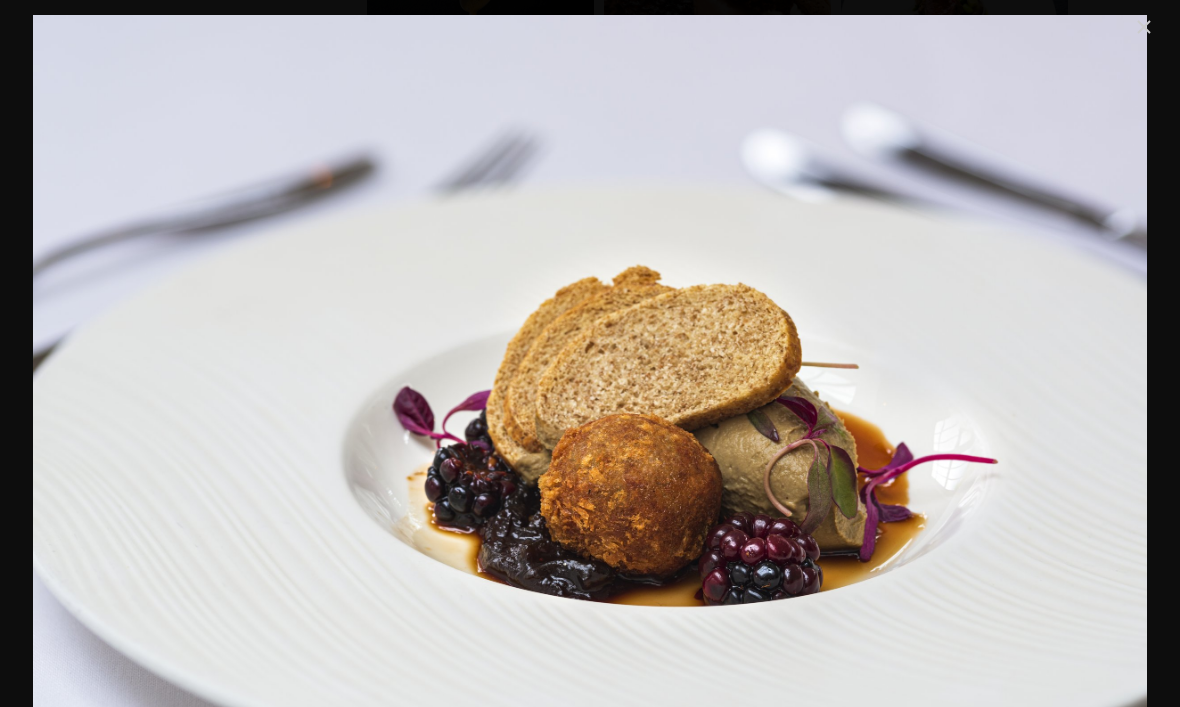 click at bounding box center (1144, 27) 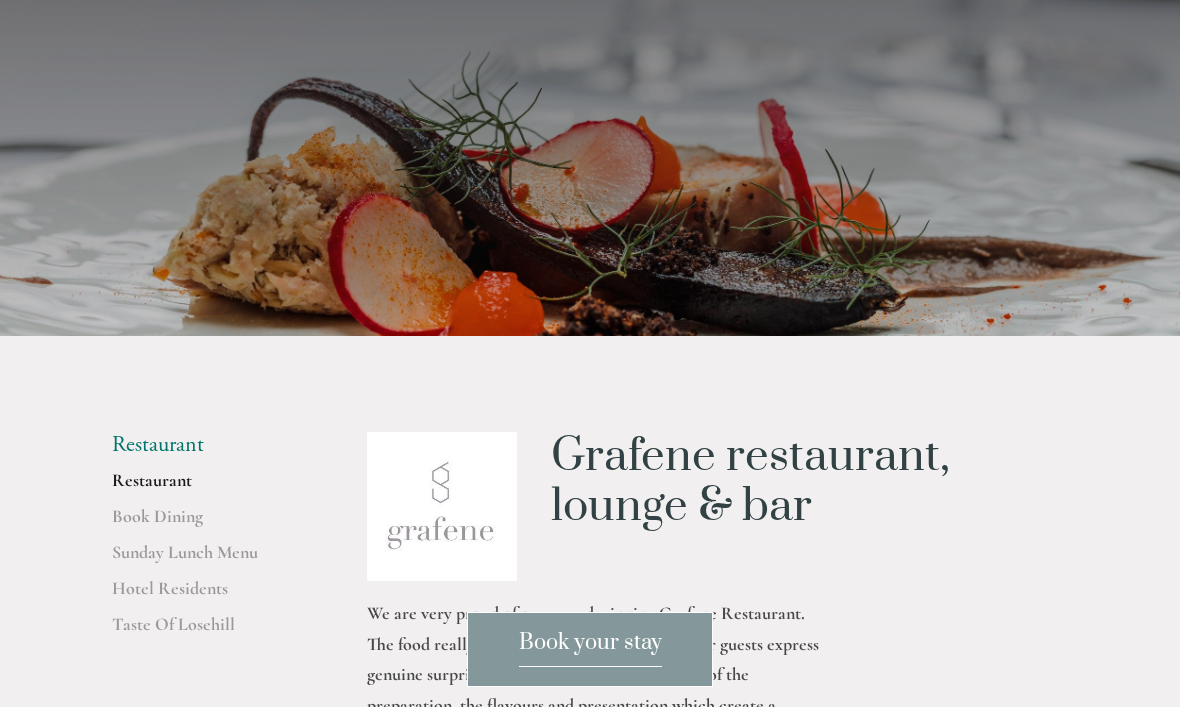 scroll, scrollTop: 0, scrollLeft: 0, axis: both 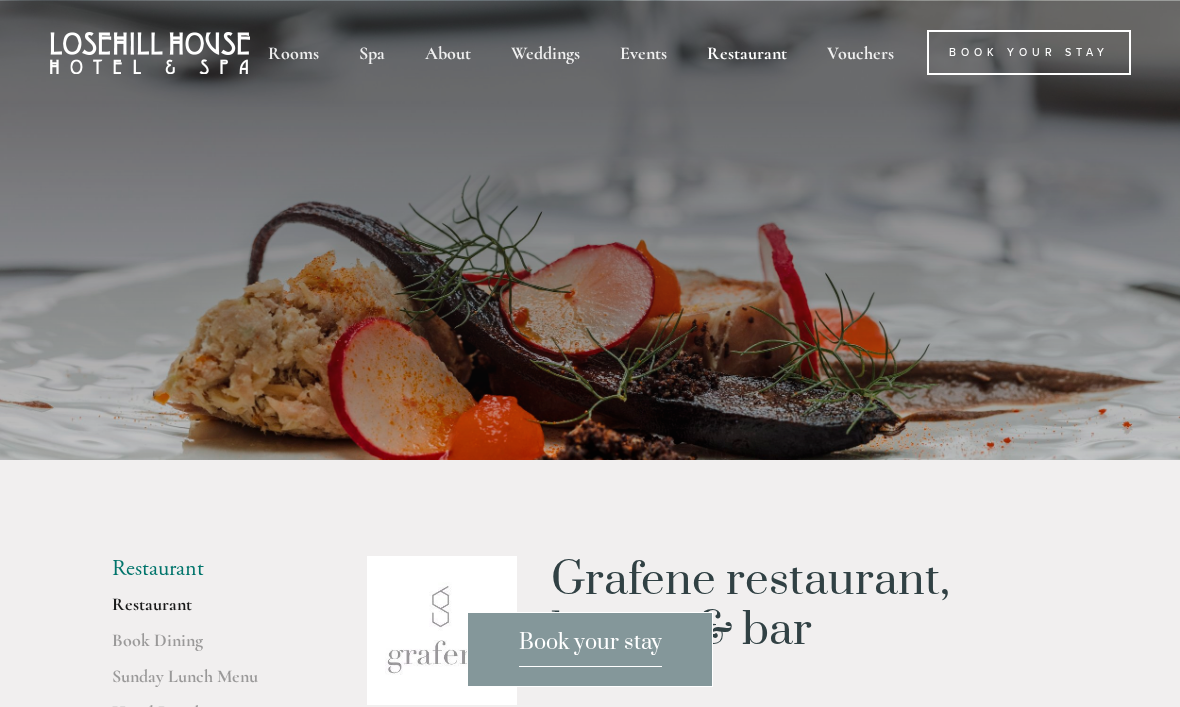 click on "Restaurant" at bounding box center (747, 52) 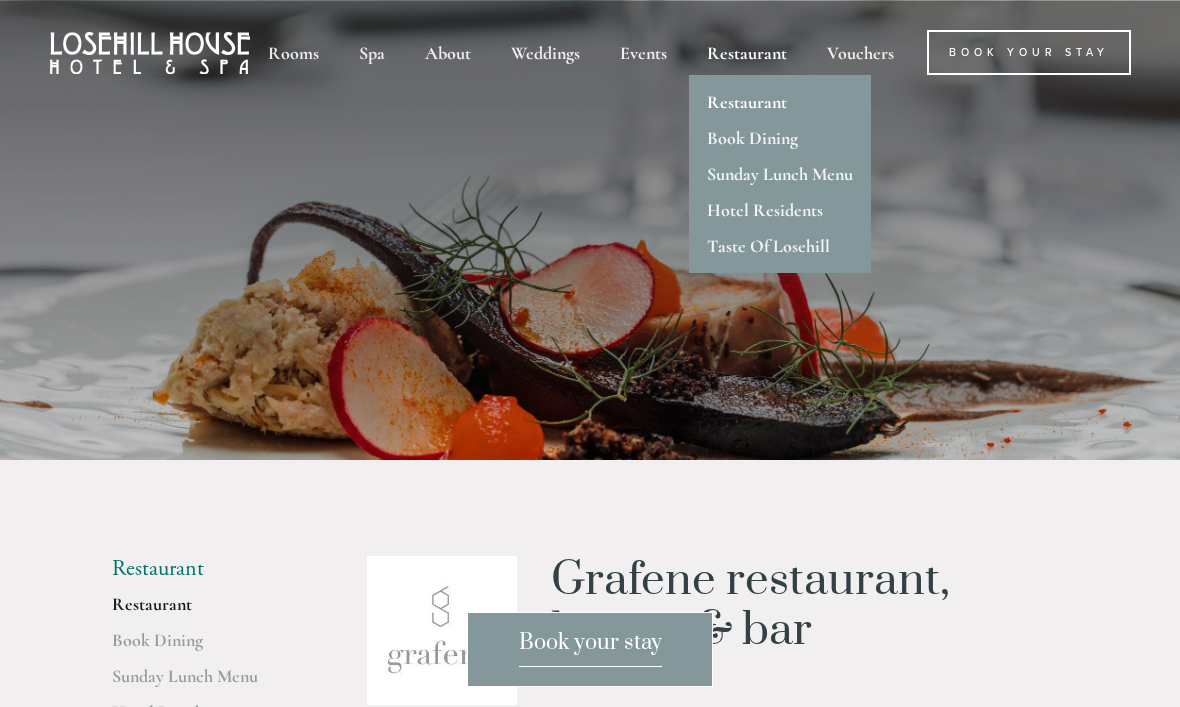 click on "Book Dining" at bounding box center [752, 138] 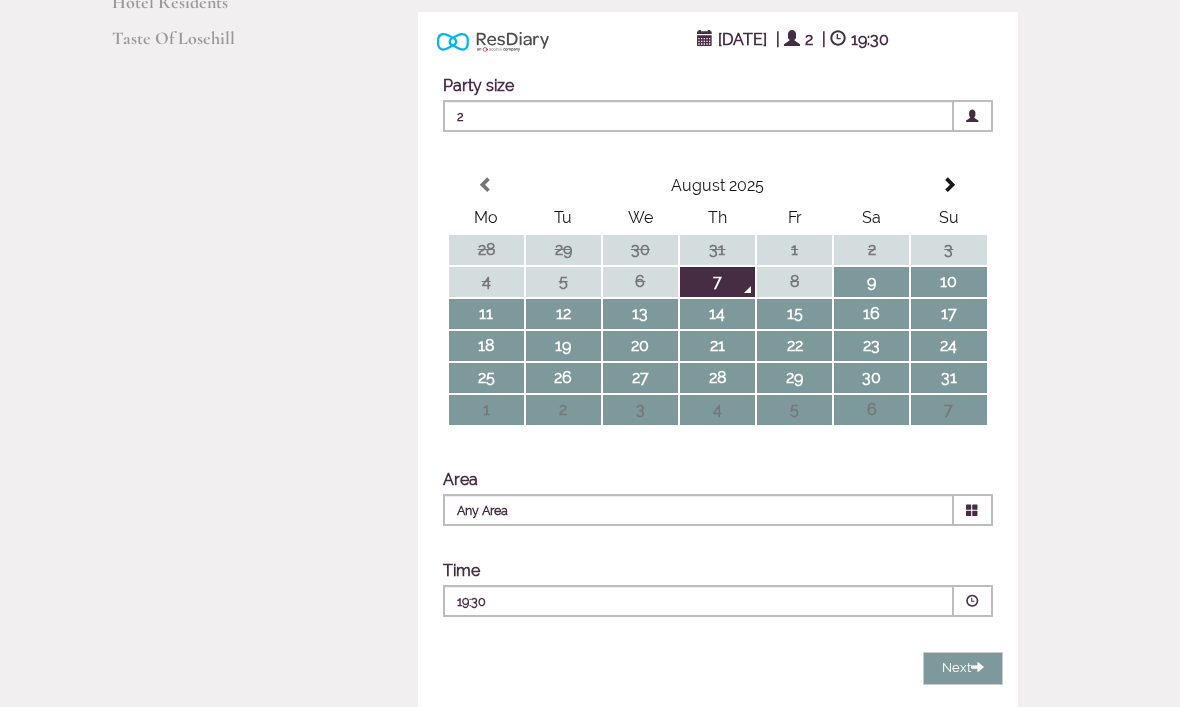 scroll, scrollTop: 356, scrollLeft: 0, axis: vertical 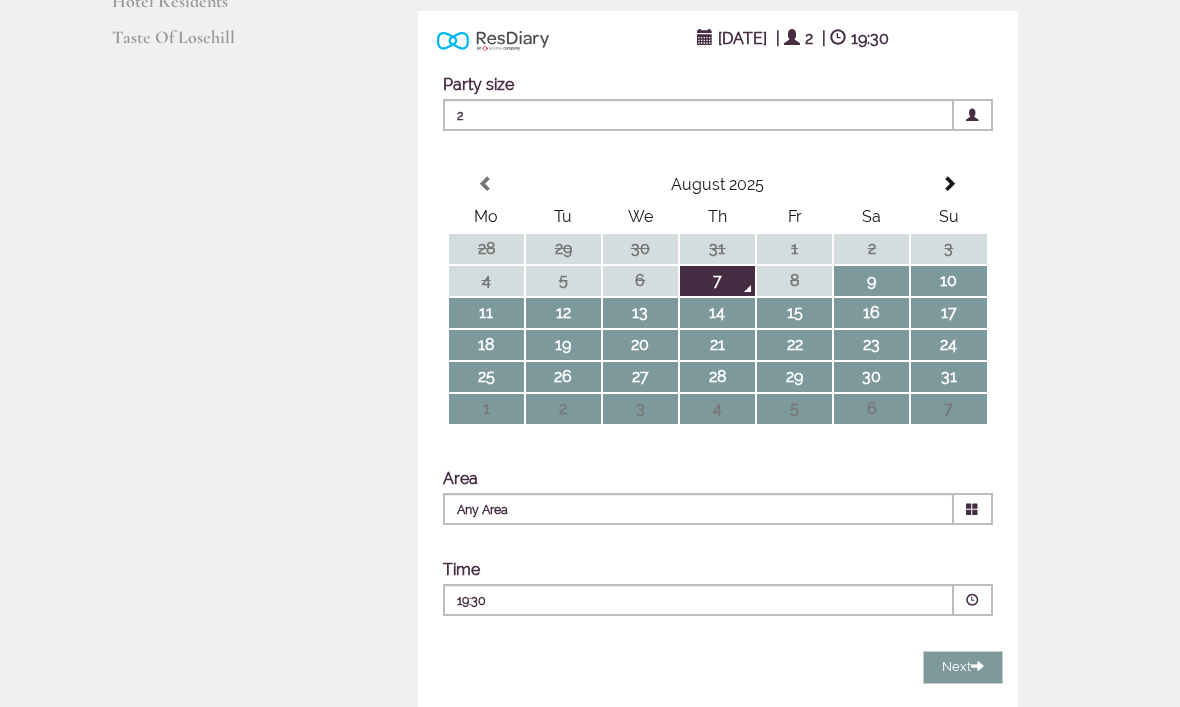 click on "8" at bounding box center (794, 281) 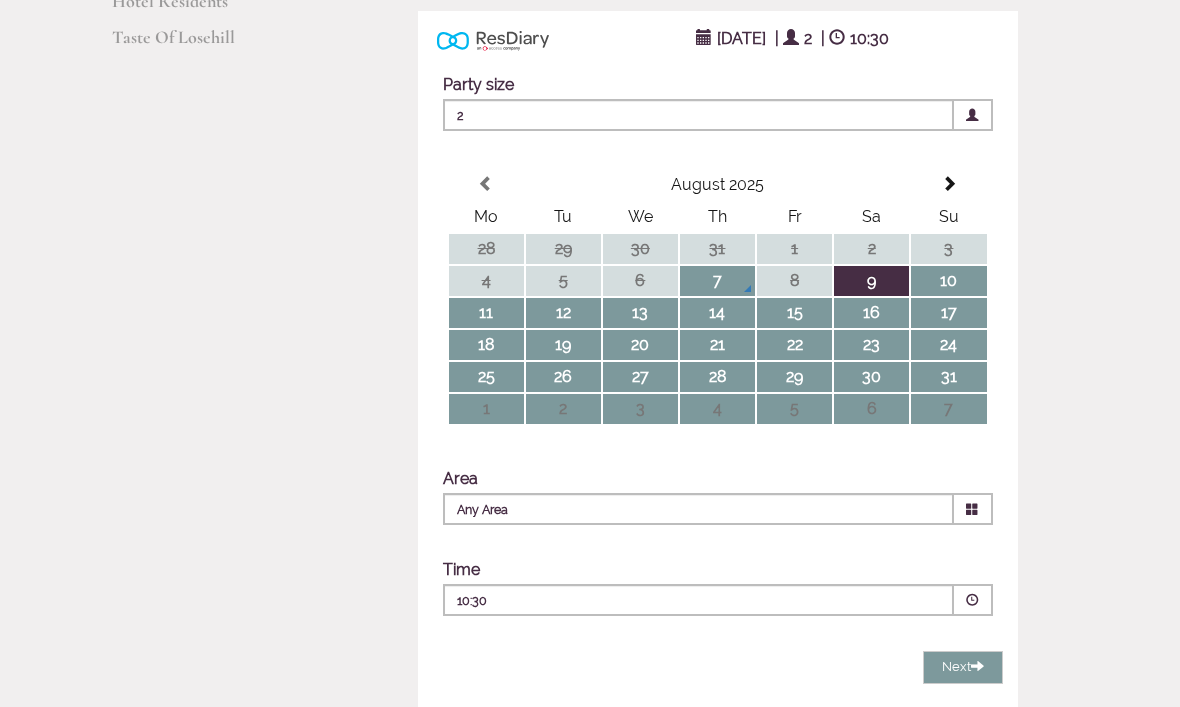 click on "8" at bounding box center (794, 281) 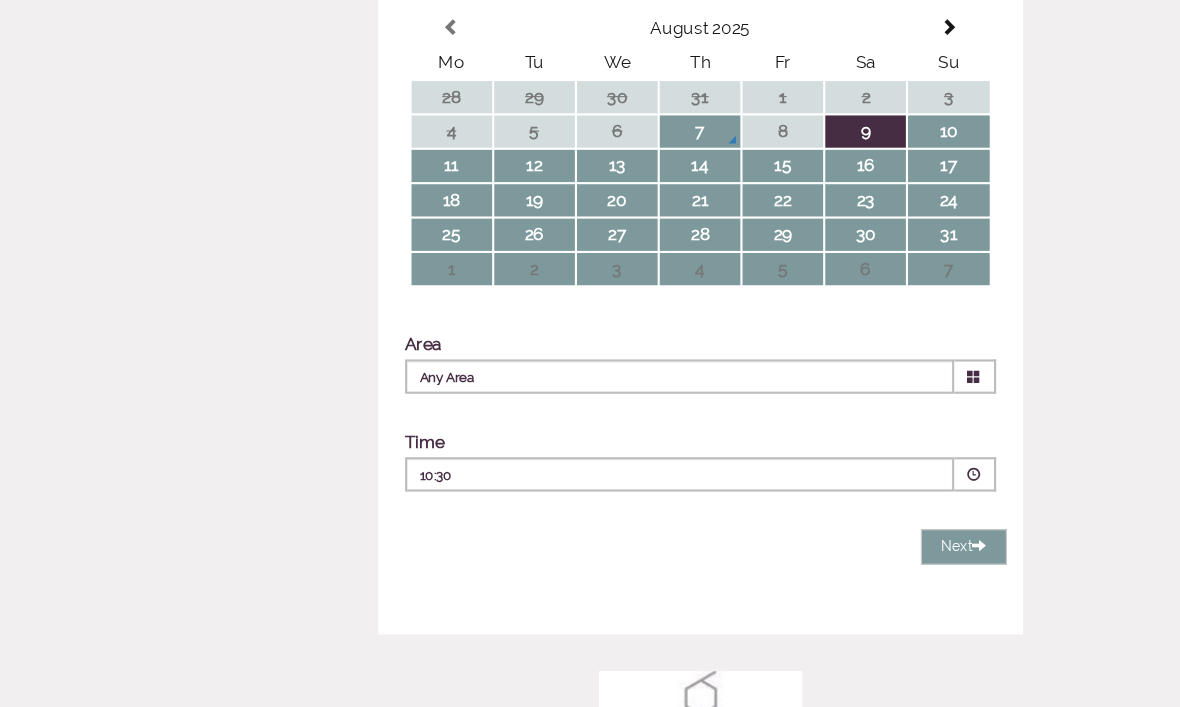 scroll, scrollTop: 515, scrollLeft: 0, axis: vertical 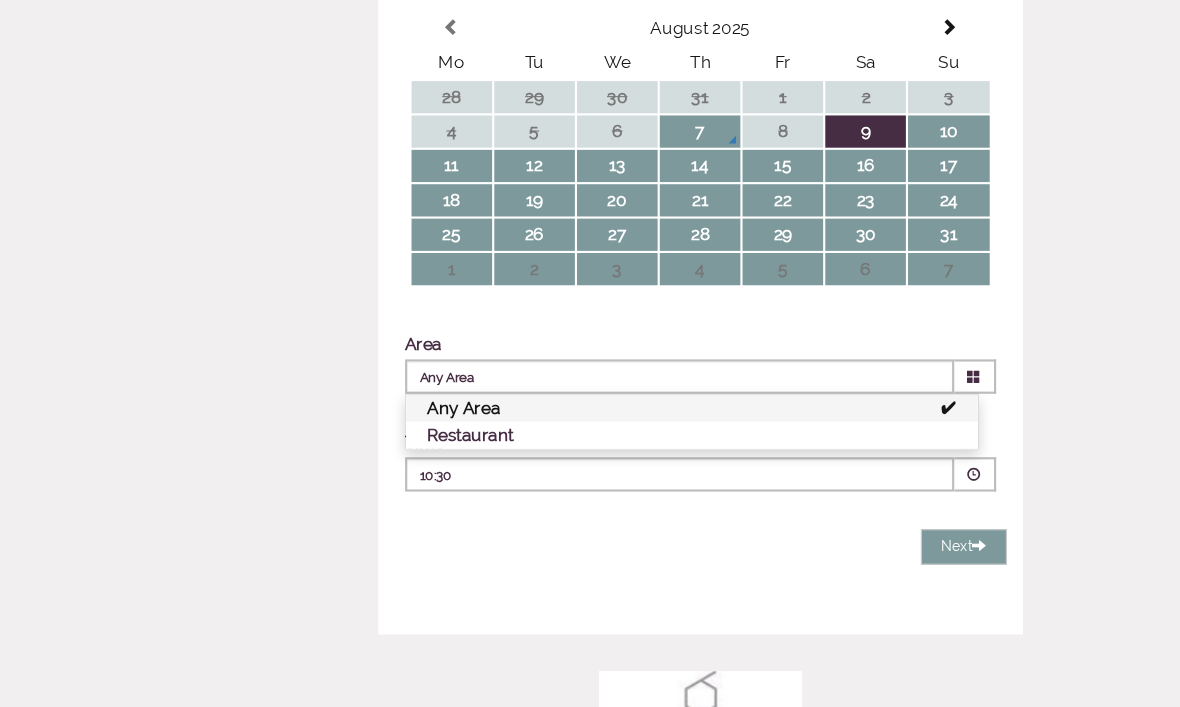 click on "Restaurant" at bounding box center (710, 404) 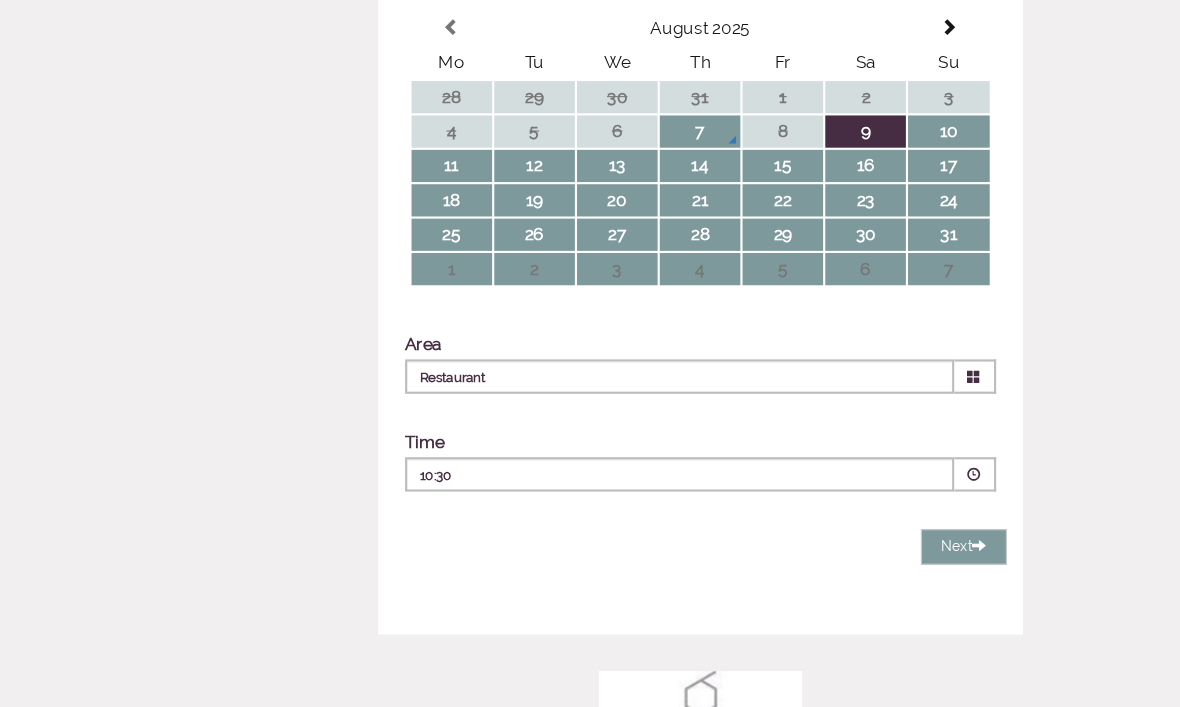 click at bounding box center (973, 441) 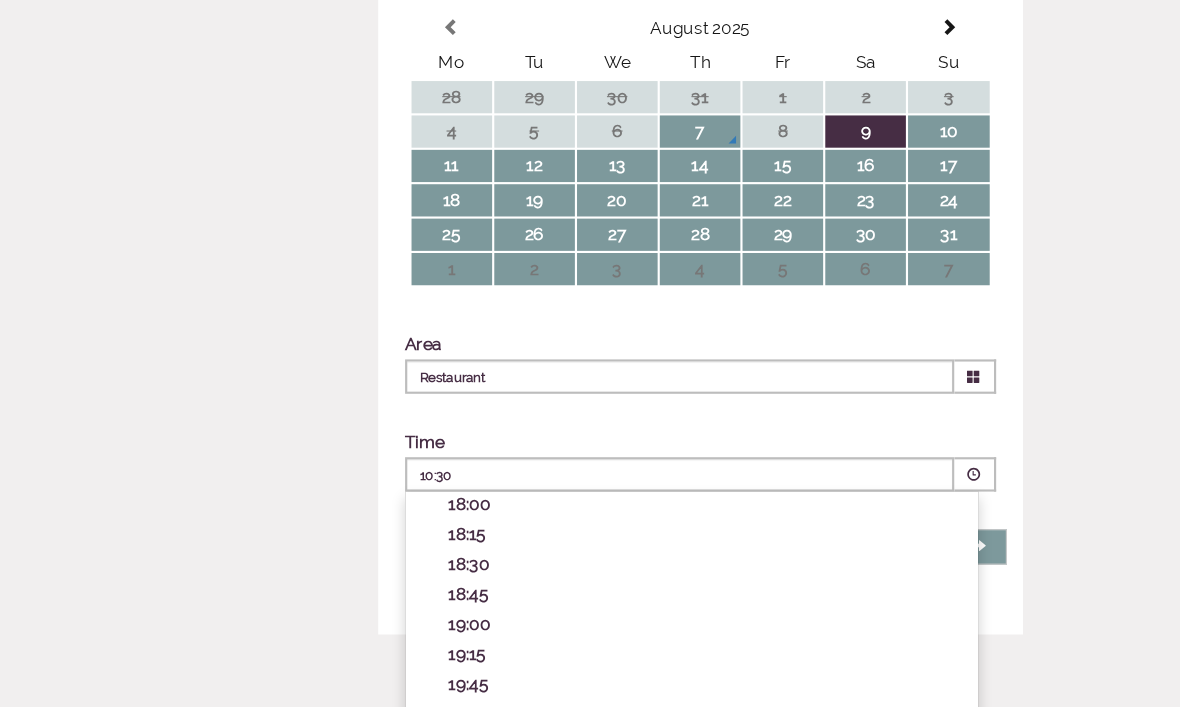 scroll, scrollTop: 650, scrollLeft: 0, axis: vertical 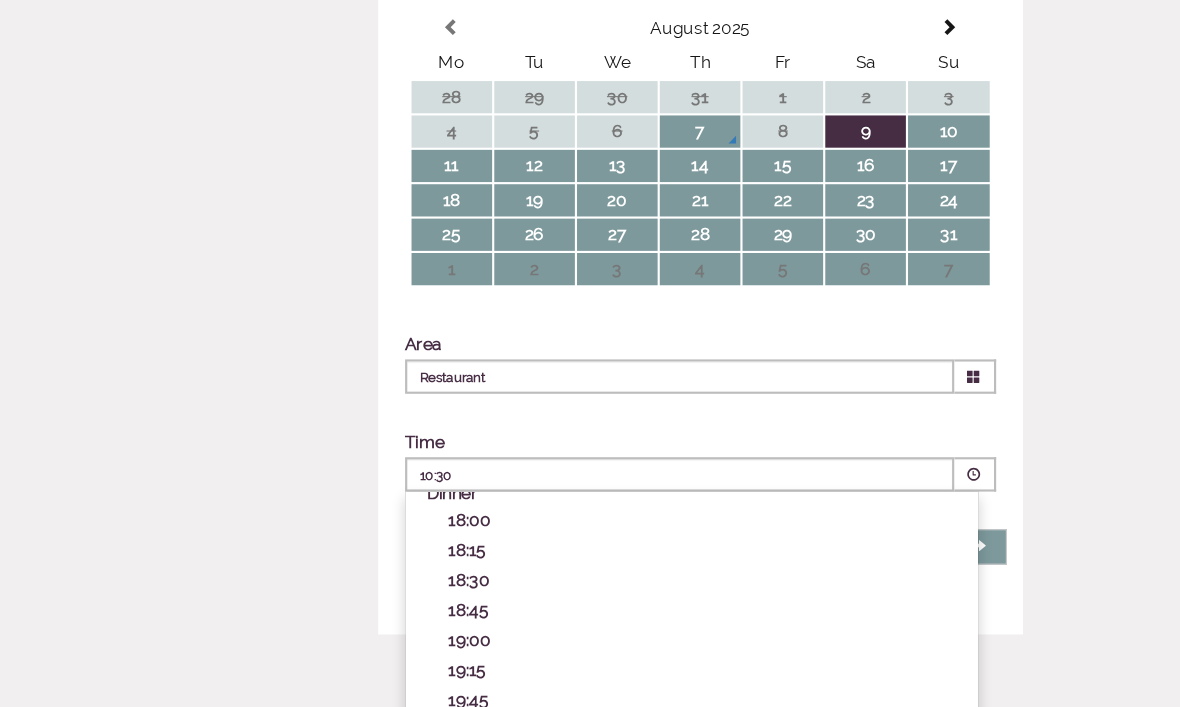 click on "18:00" at bounding box center (720, 483) 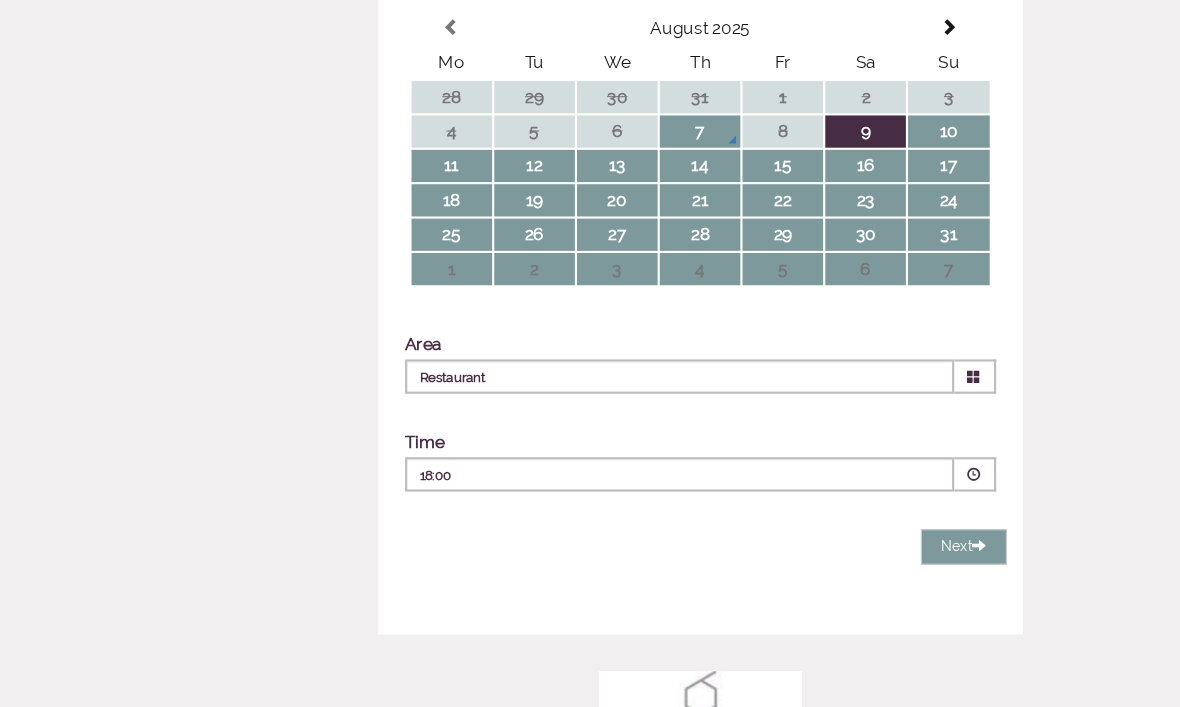 click on "Next" at bounding box center (963, 507) 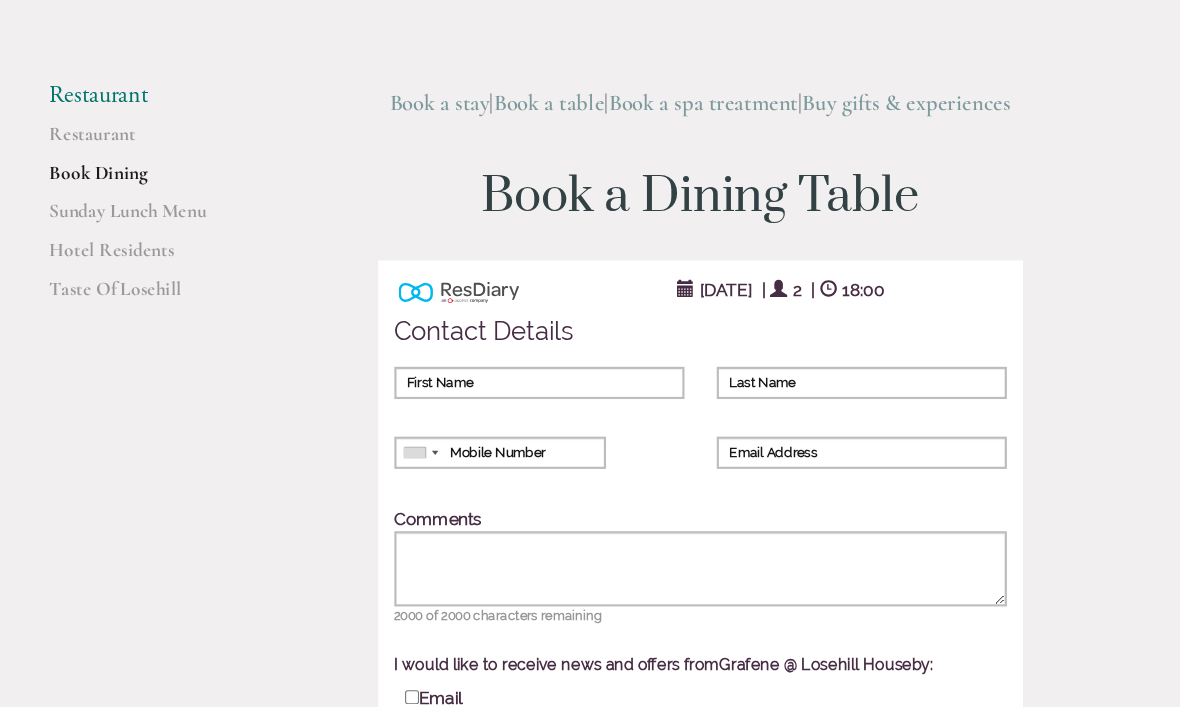 scroll, scrollTop: 0, scrollLeft: 0, axis: both 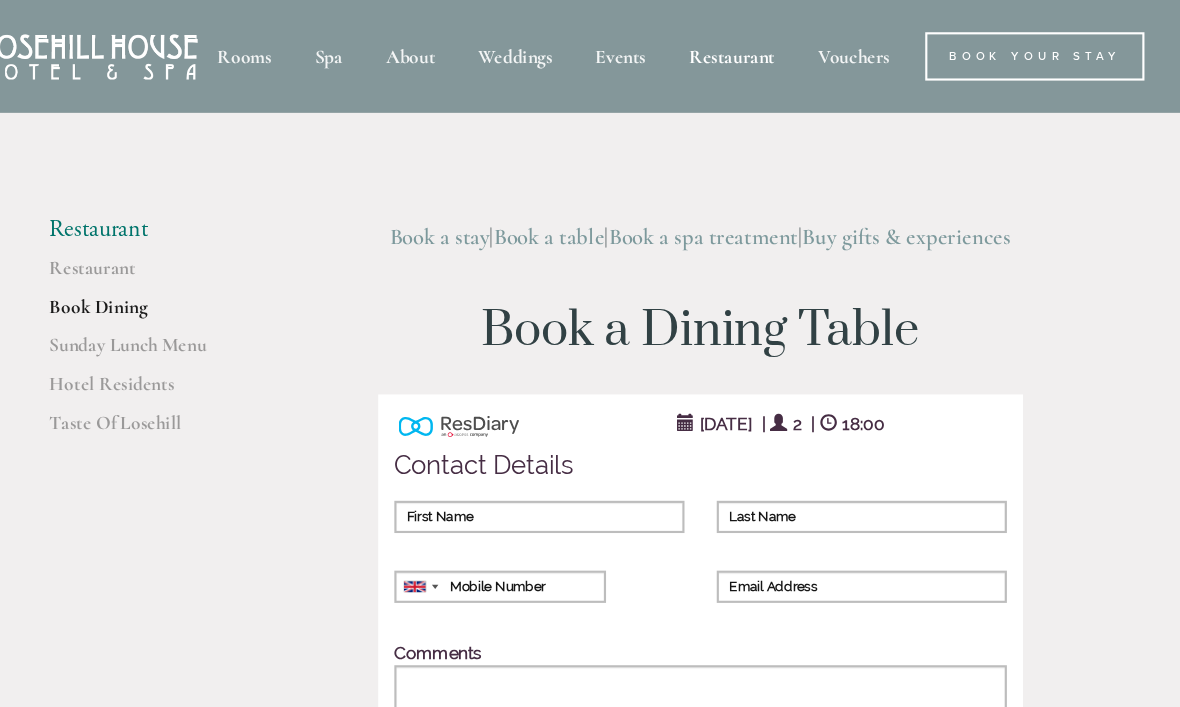 click on "Taste Of Losehill" at bounding box center (207, 400) 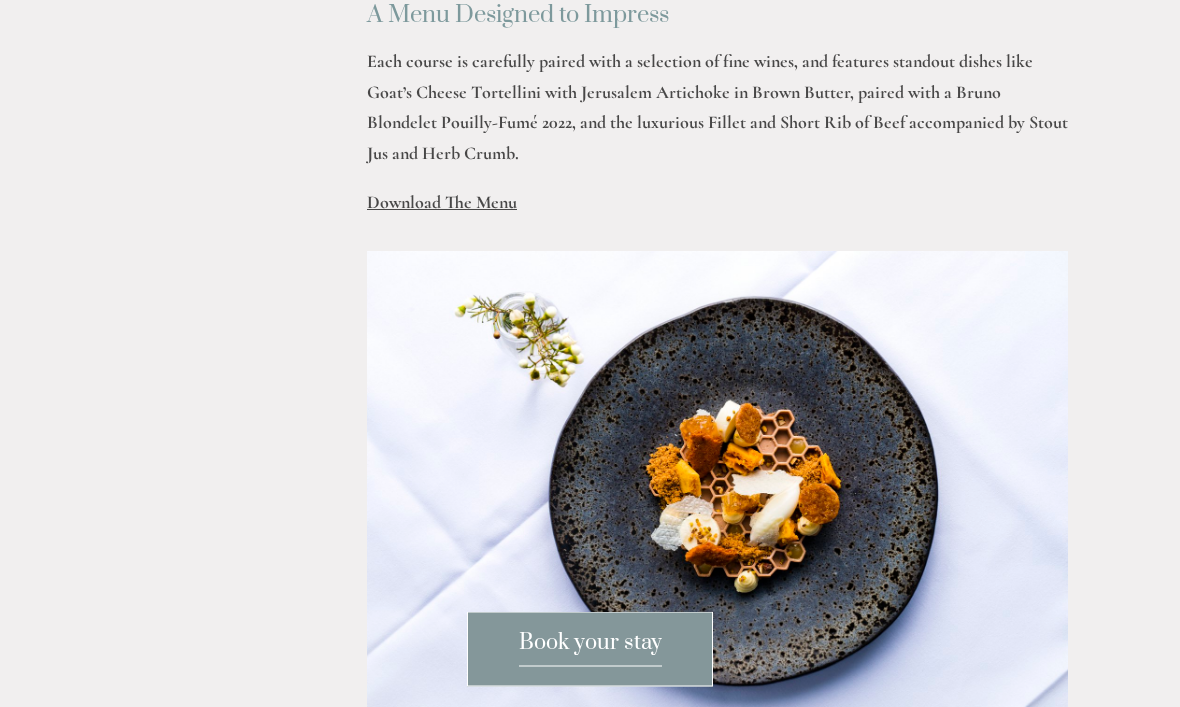 scroll, scrollTop: 886, scrollLeft: 0, axis: vertical 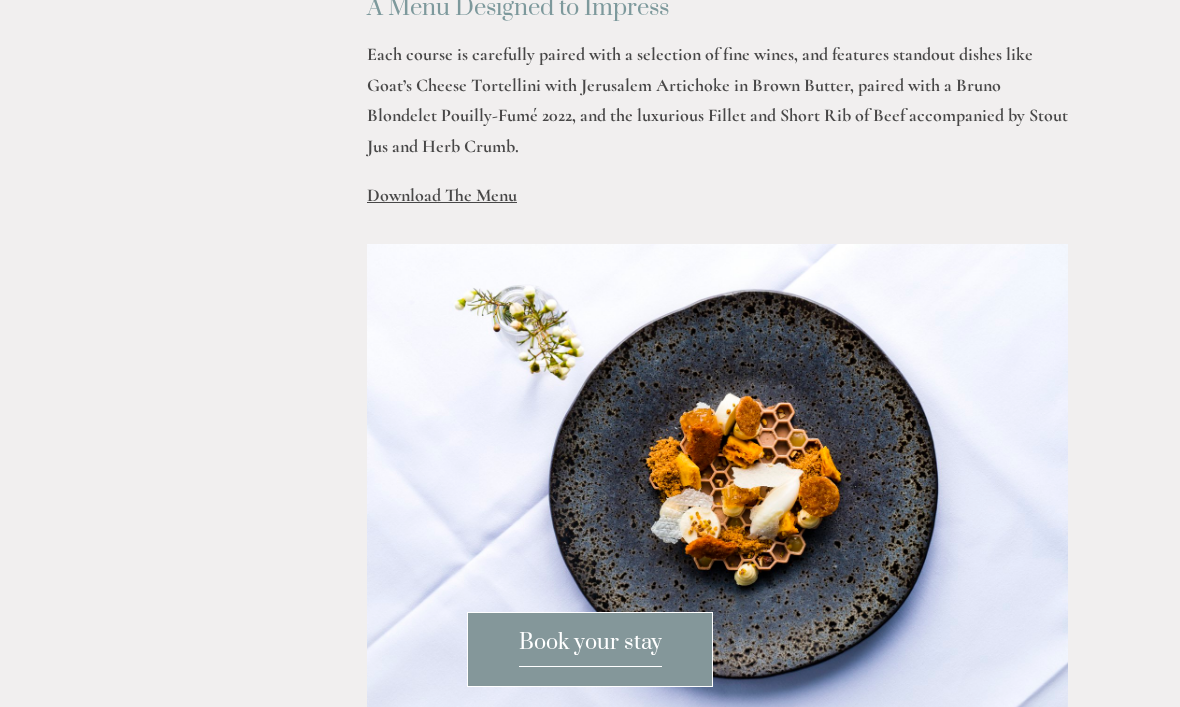 click on "Download The Menu" at bounding box center [442, 195] 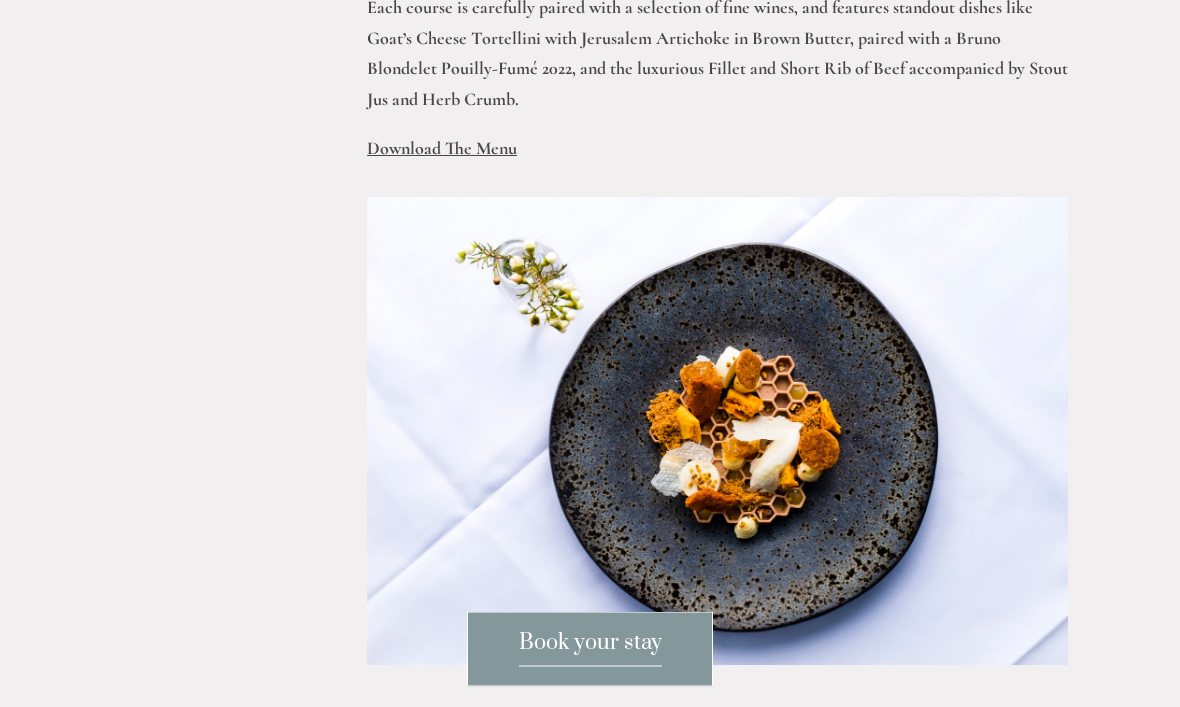 scroll, scrollTop: 927, scrollLeft: 0, axis: vertical 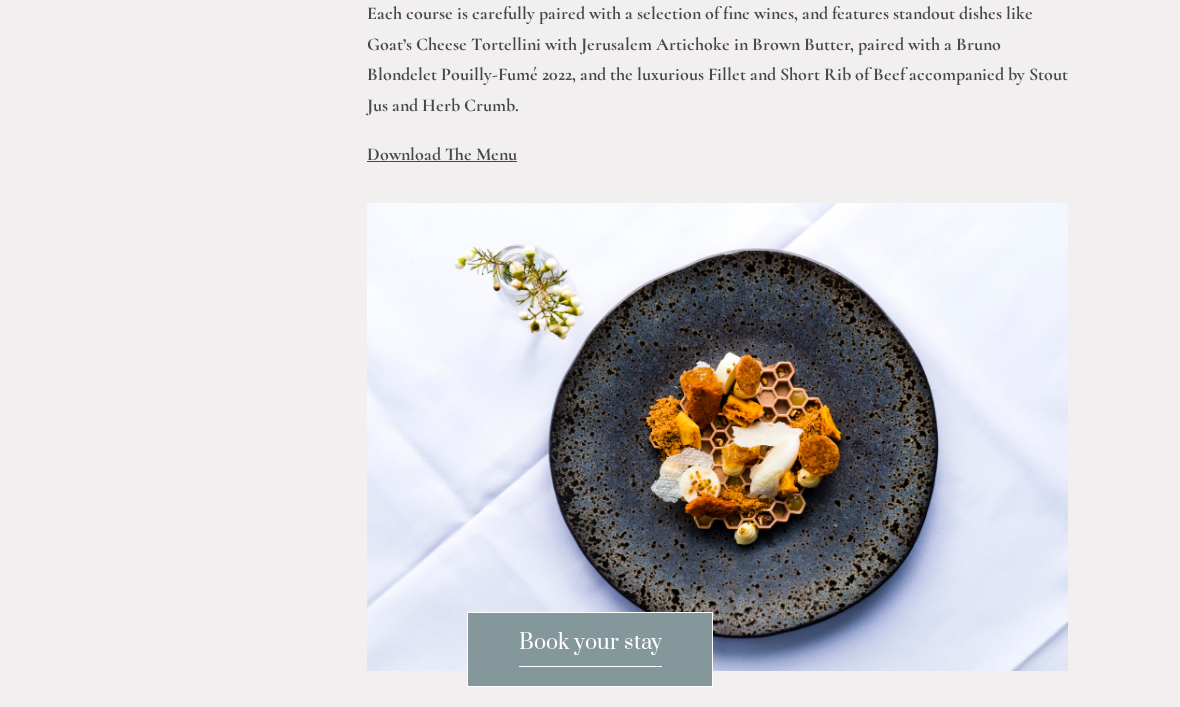 click on "Download The Menu" at bounding box center (442, 154) 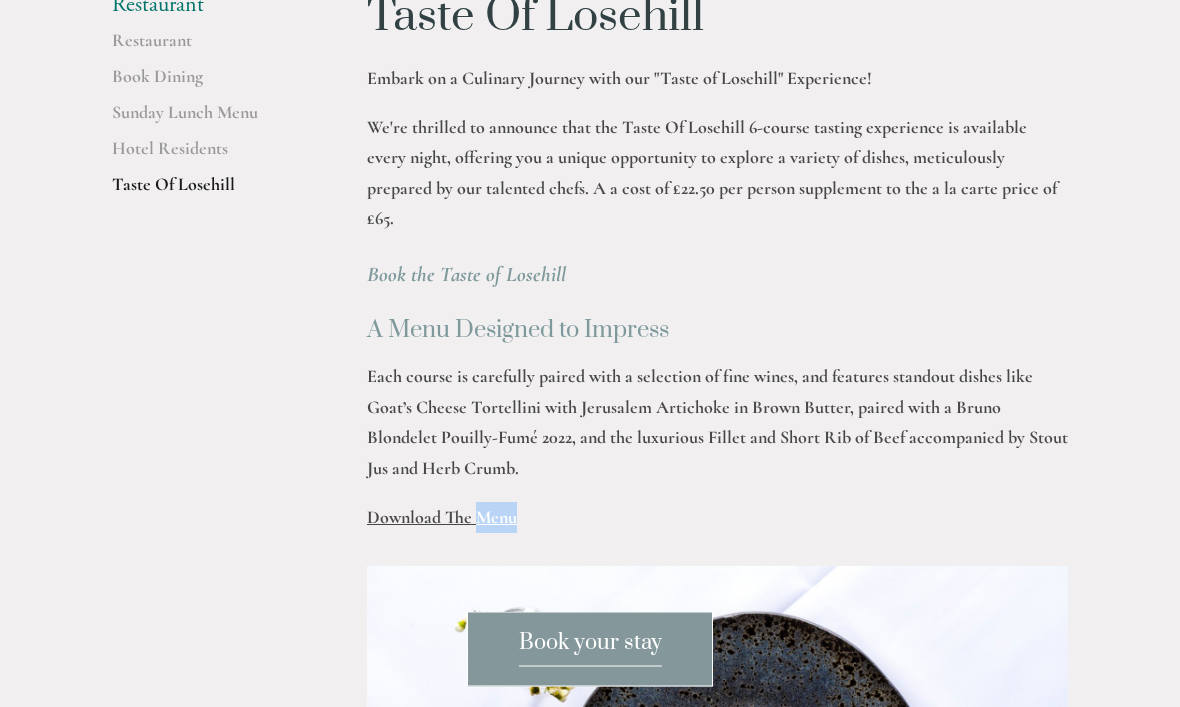 scroll, scrollTop: 564, scrollLeft: 0, axis: vertical 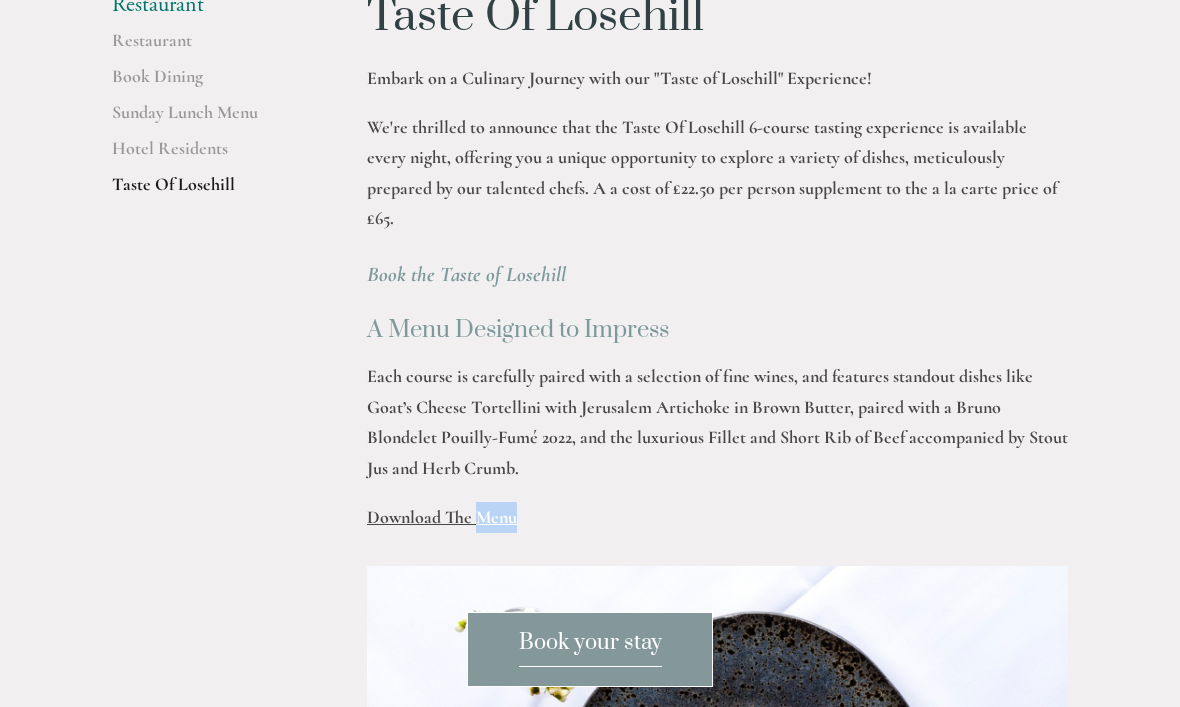 click on "Download The Menu" at bounding box center (717, 517) 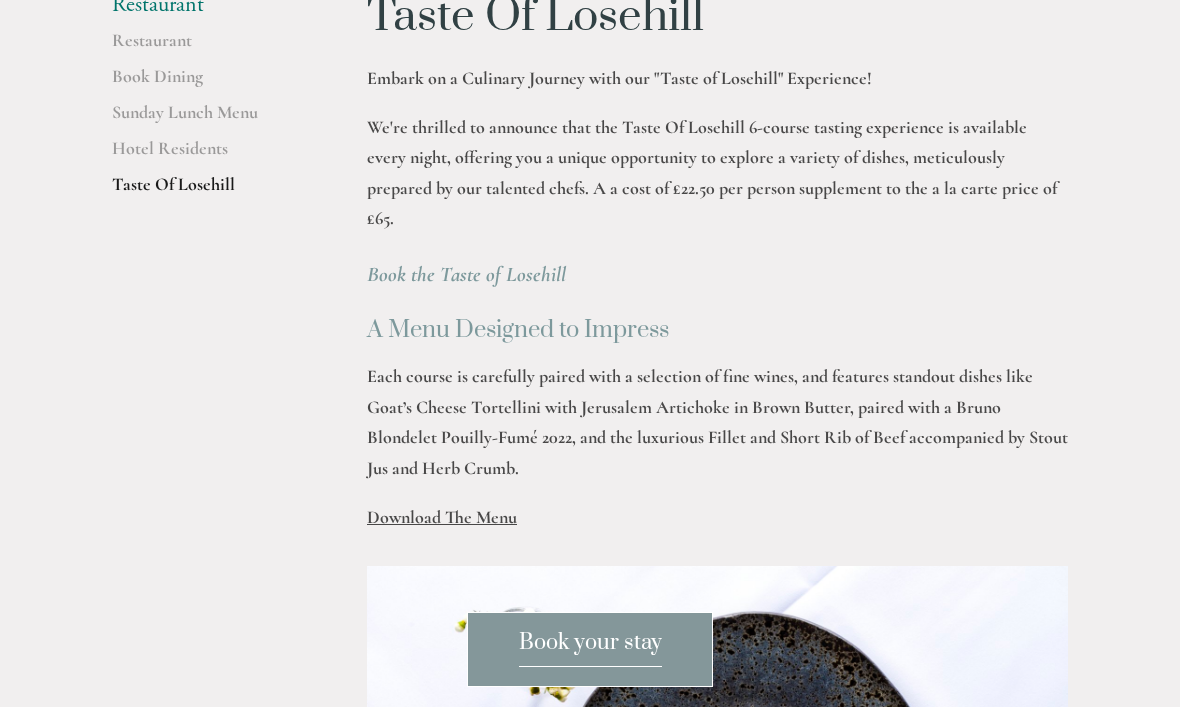 click on "Taste Of Losehill Embark on a Culinary Journey with our "Taste of Losehill" Experience! We're thrilled to announce that the Taste Of Losehill 6-course tasting experience is available every night, offering you a unique opportunity to explore a variety of dishes, meticulously prepared by our talented chefs. A a cost of £22.50 per person supplement to the a la carte price of £65. Book the Taste of Losehill   A Menu Designed to Impress Each course is carefully paired with a selection of fine wines, and features standout dishes like Goat’s Cheese Tortellini with Jerusalem Artichoke in Brown Butter, paired with a Bruno Blondelet Pouilly-Fumé 2022, and the luxurious Fillet and Short Rib of Beef accompanied by Stout Jus and Herb Crumb. Download The Menu" at bounding box center (717, 271) 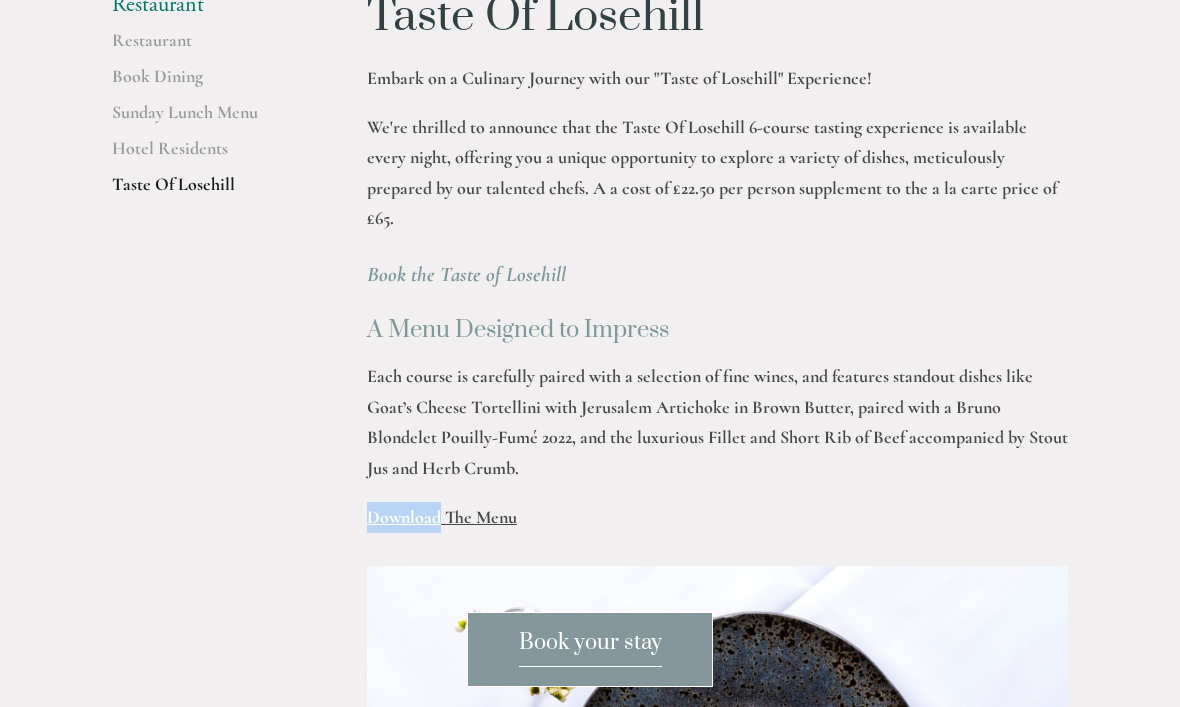 click on "Download The Menu" at bounding box center [442, 517] 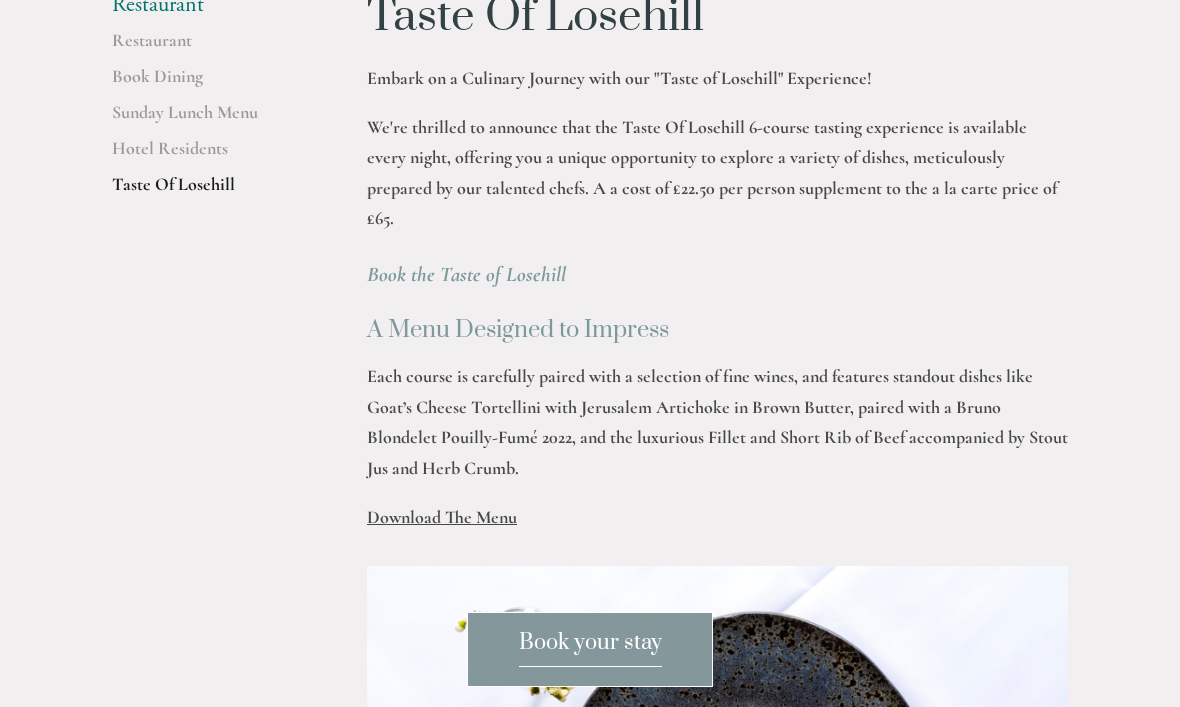 click on "Download The Menu" at bounding box center (442, 517) 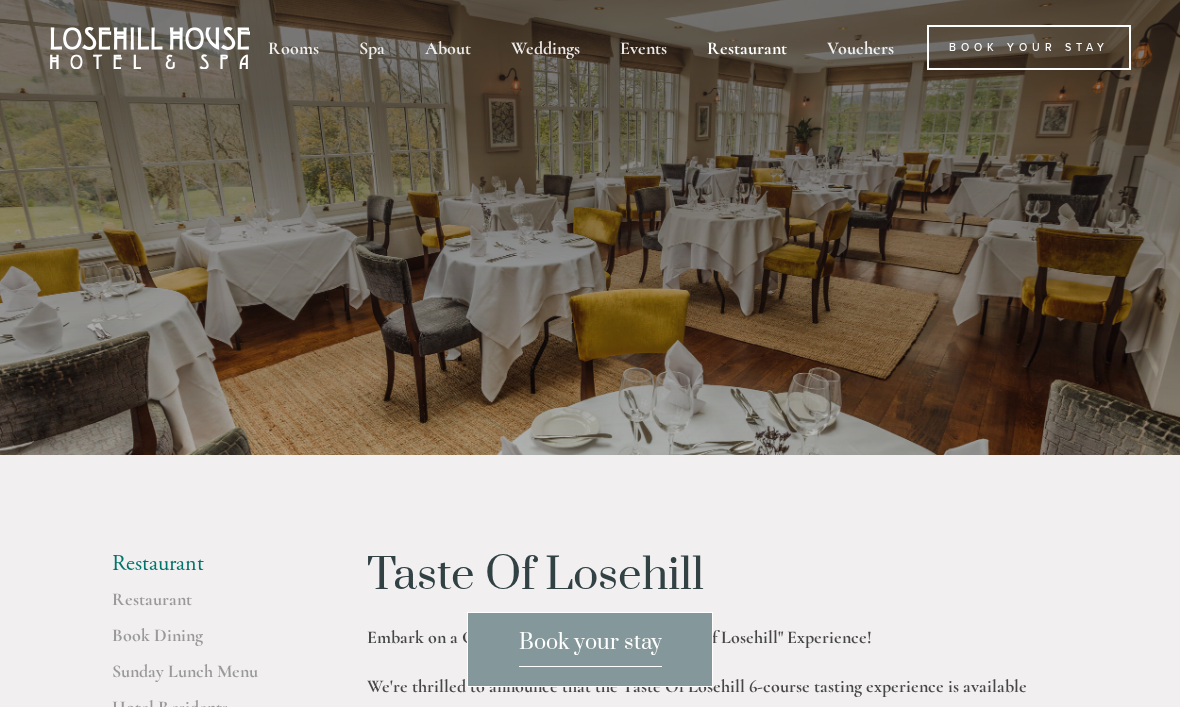 scroll, scrollTop: 0, scrollLeft: 0, axis: both 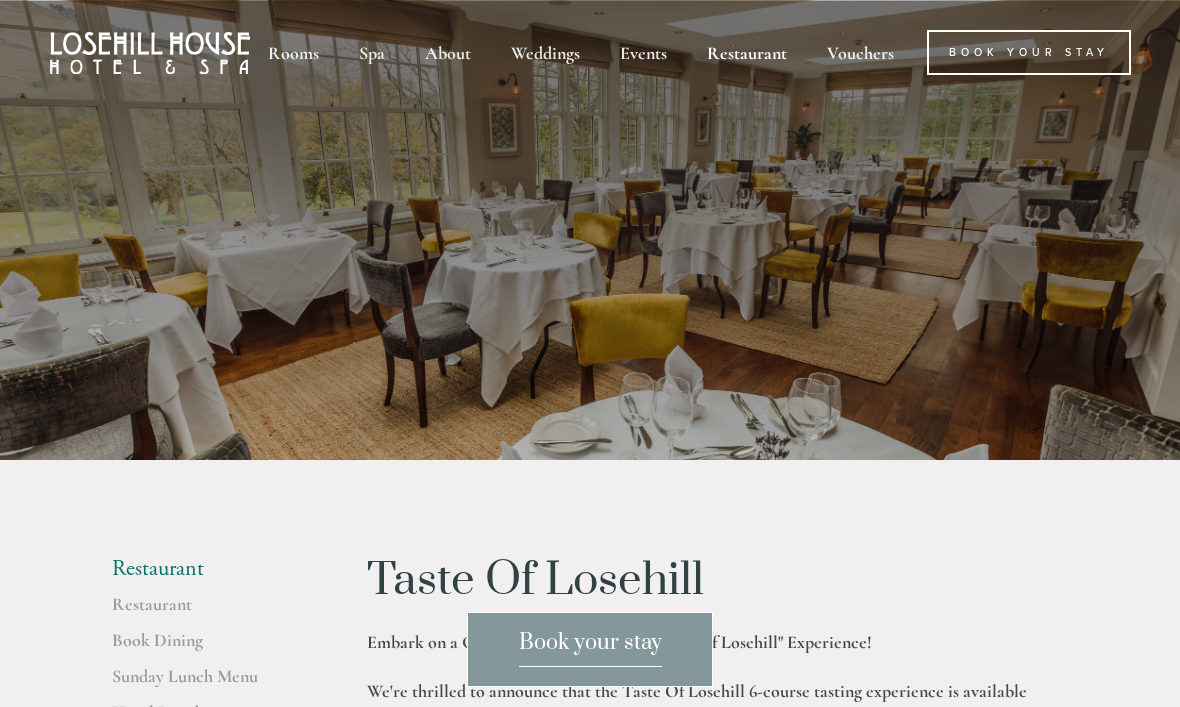 click on "Spa" at bounding box center [372, 52] 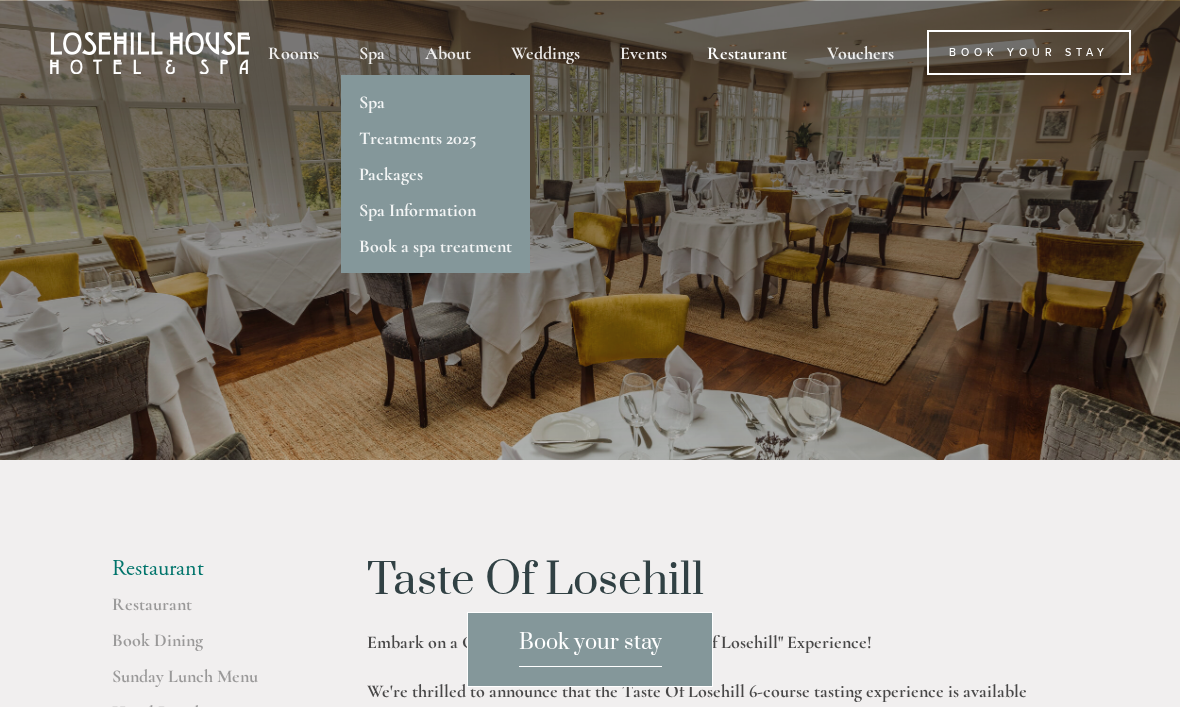 click on "Rooms" at bounding box center (293, 52) 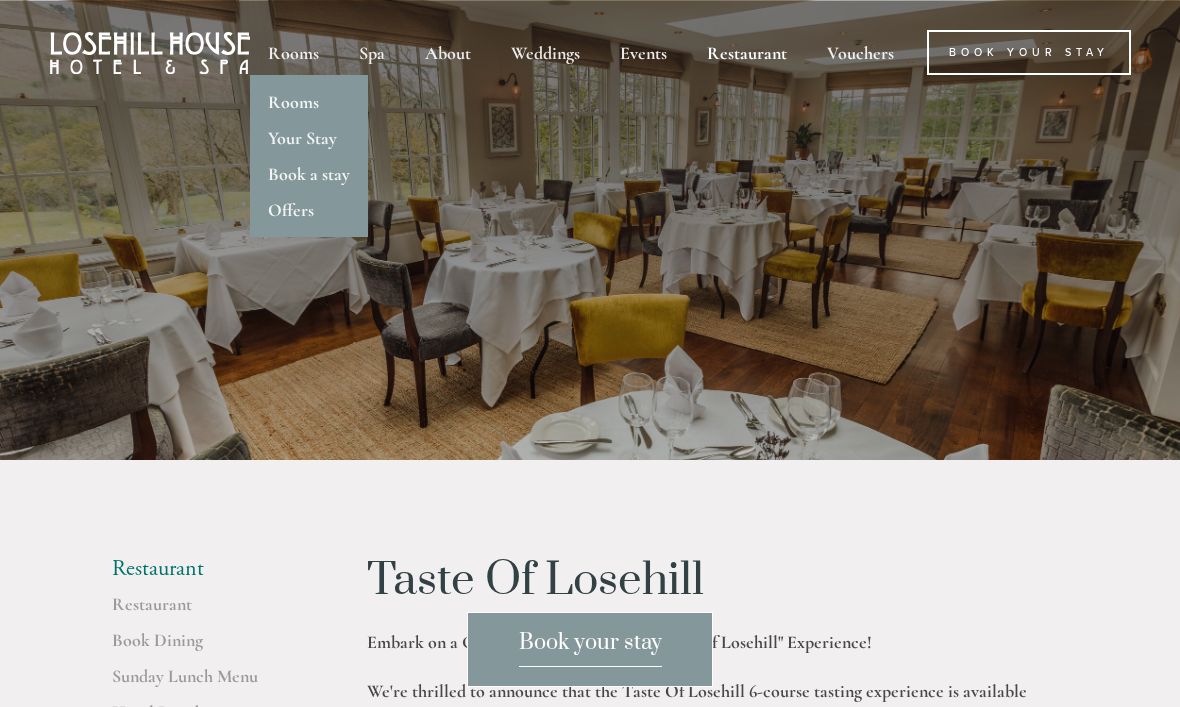 click on "Spa" at bounding box center (372, 52) 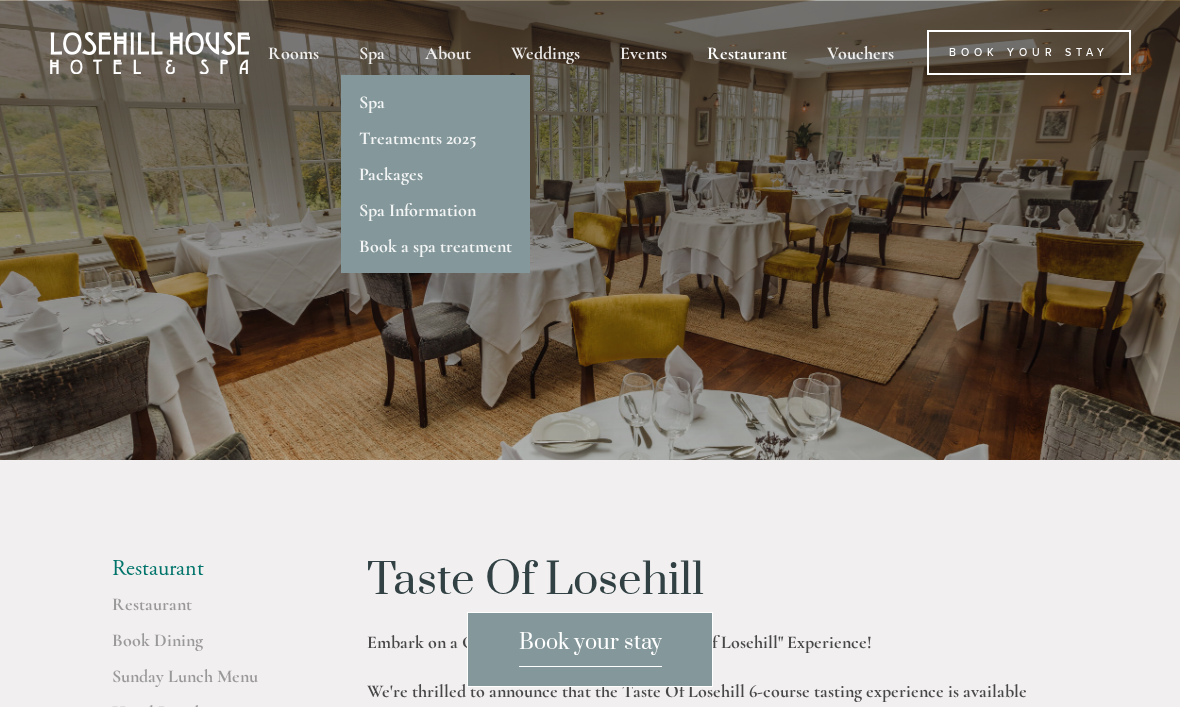 click on "Spa" at bounding box center (372, 102) 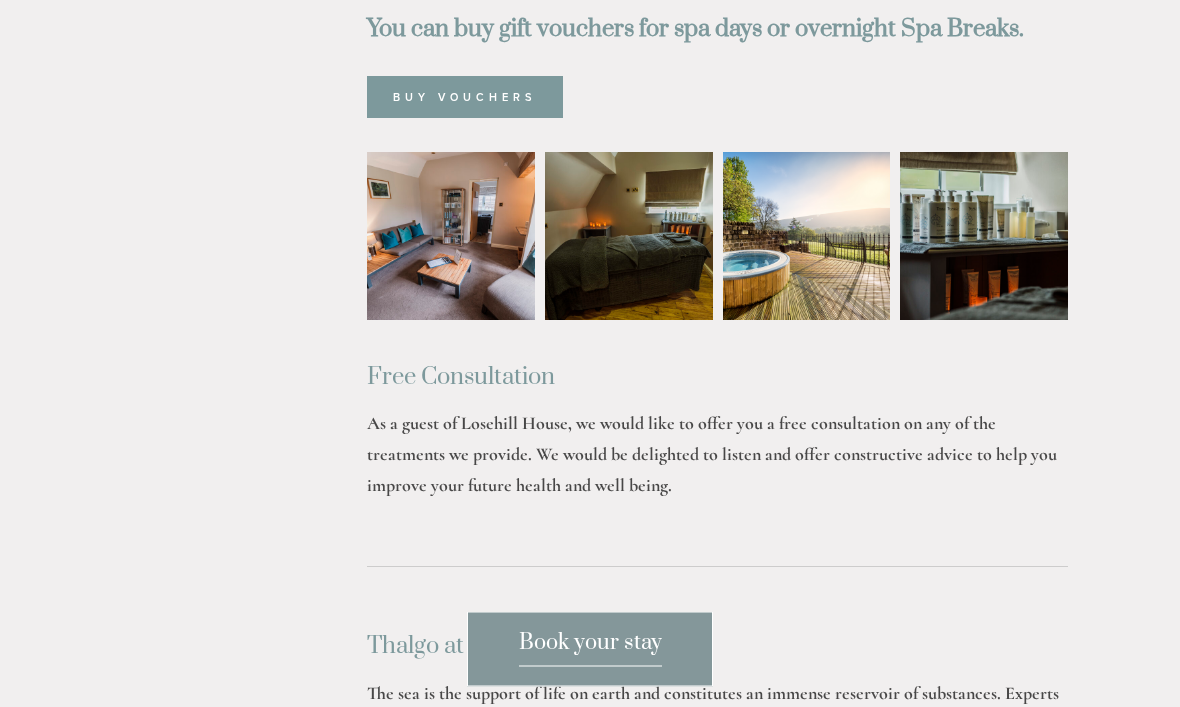 scroll, scrollTop: 1270, scrollLeft: 0, axis: vertical 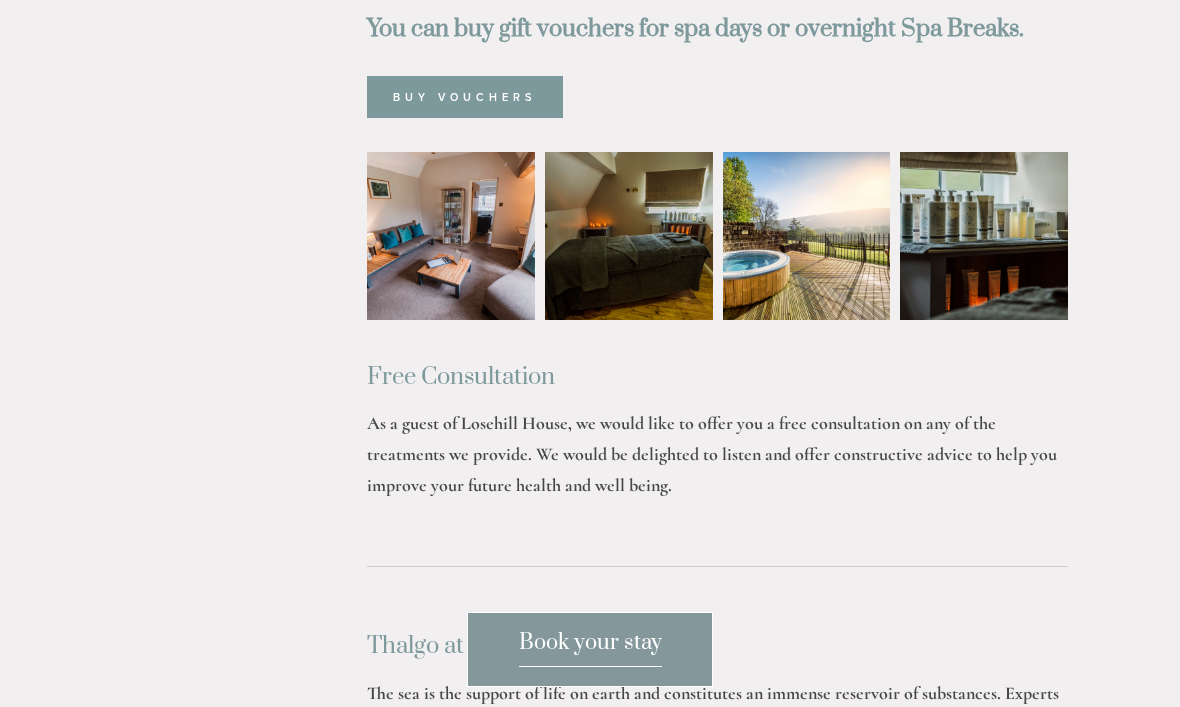 click at bounding box center (807, 236) 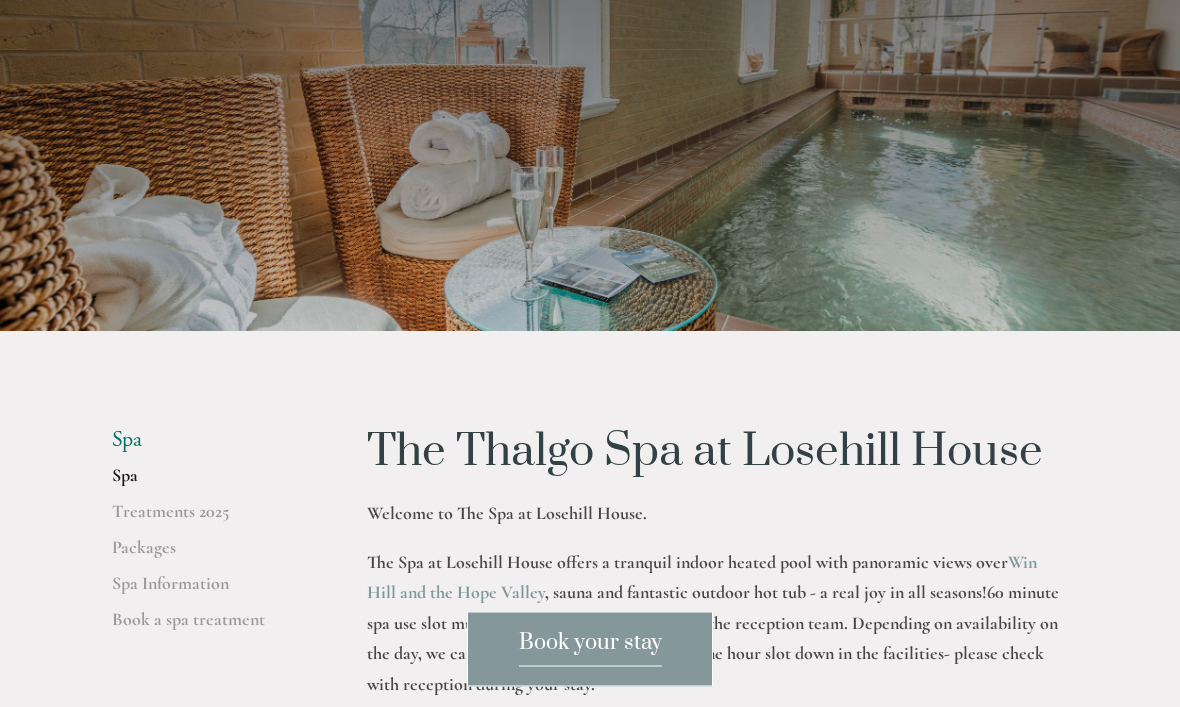 scroll, scrollTop: 0, scrollLeft: 0, axis: both 